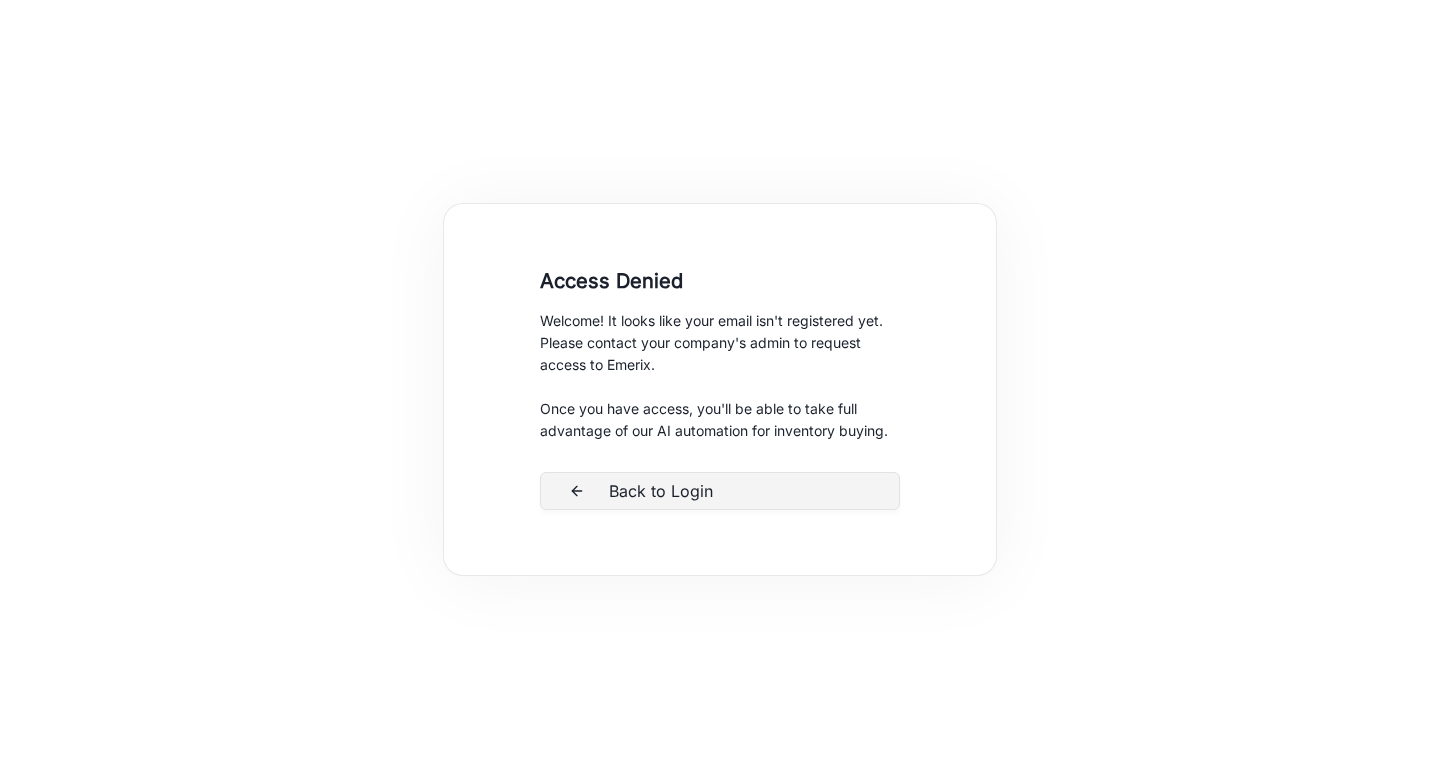 scroll, scrollTop: 0, scrollLeft: 0, axis: both 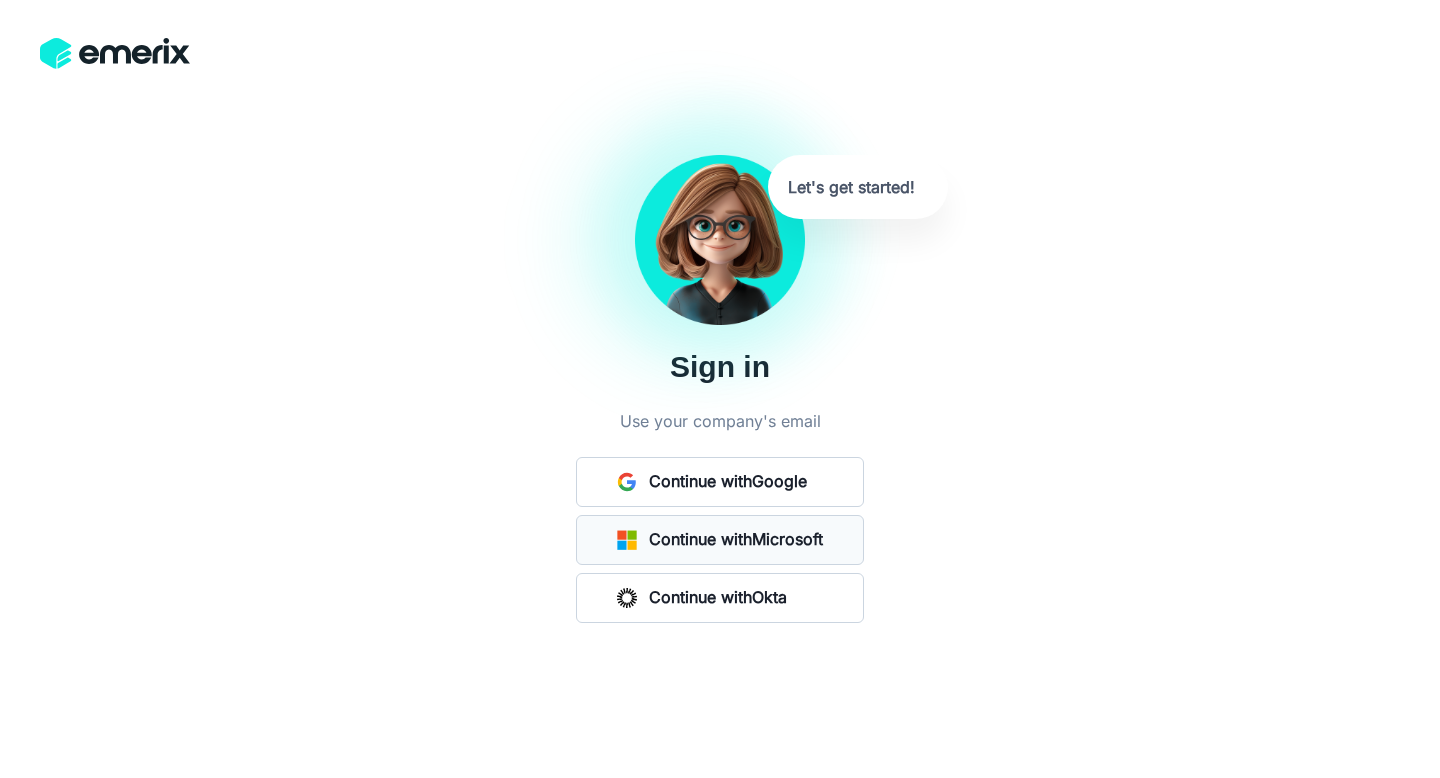 click on "Continue with  Microsoft" at bounding box center [736, 539] 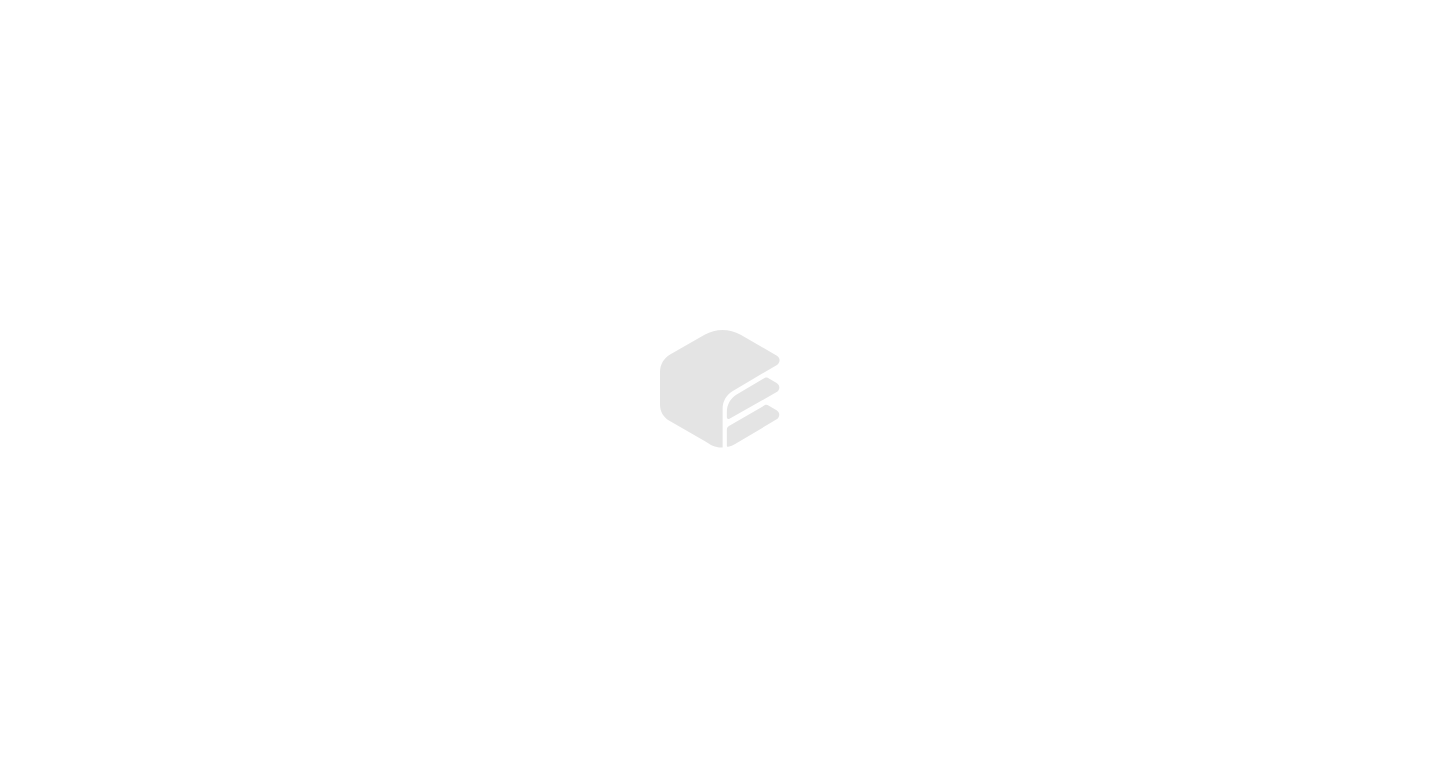 scroll, scrollTop: 0, scrollLeft: 0, axis: both 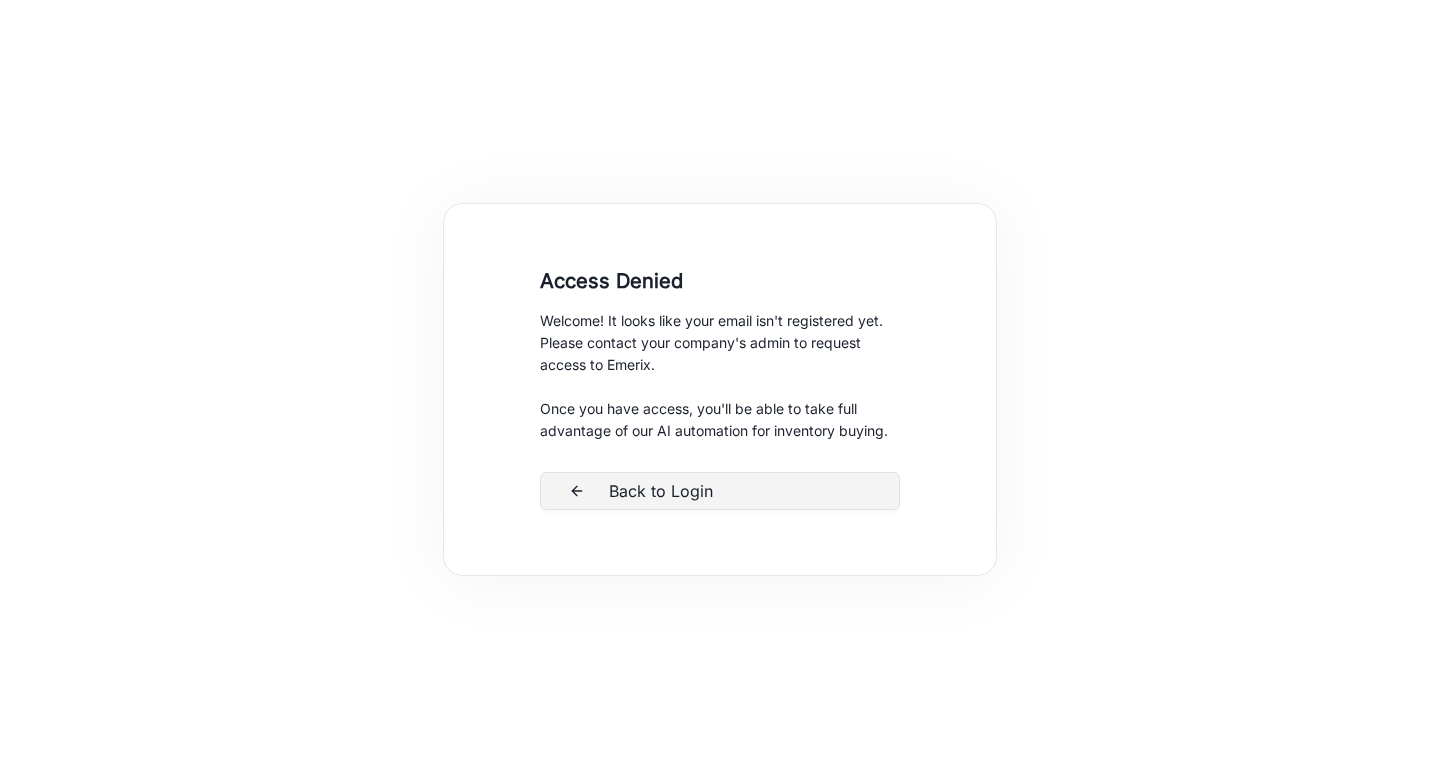click on "Back to Login" at bounding box center [720, 491] 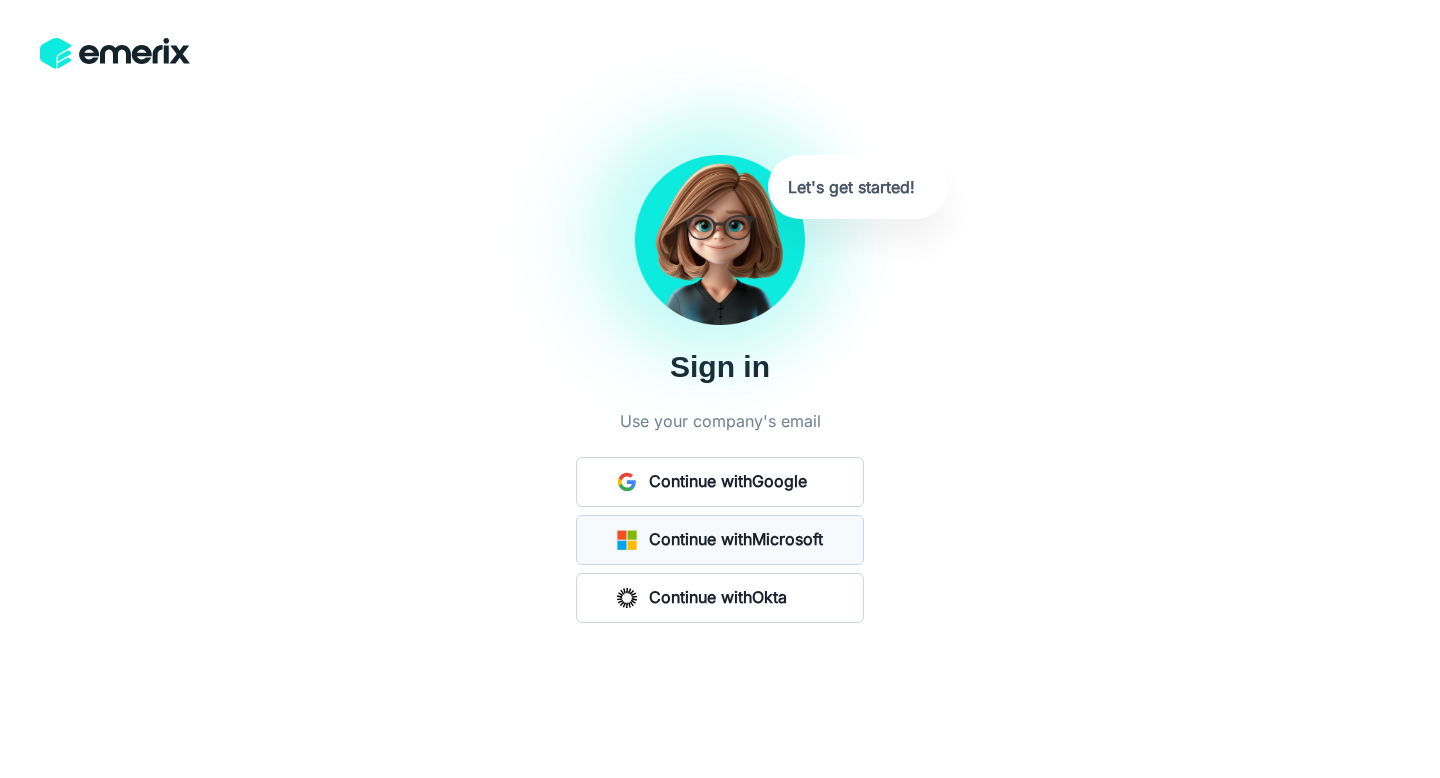 click on "Continue with  Microsoft" at bounding box center [720, 540] 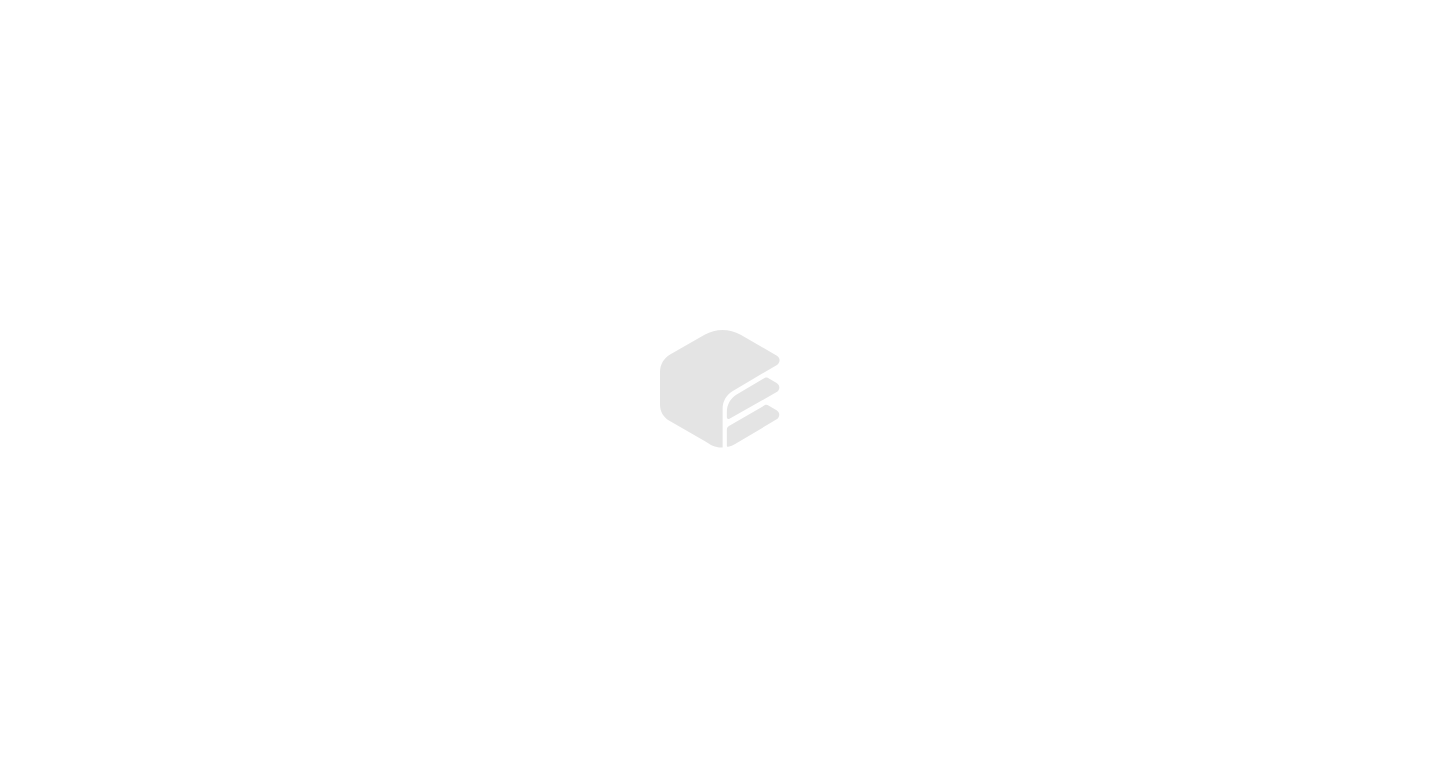 scroll, scrollTop: 0, scrollLeft: 0, axis: both 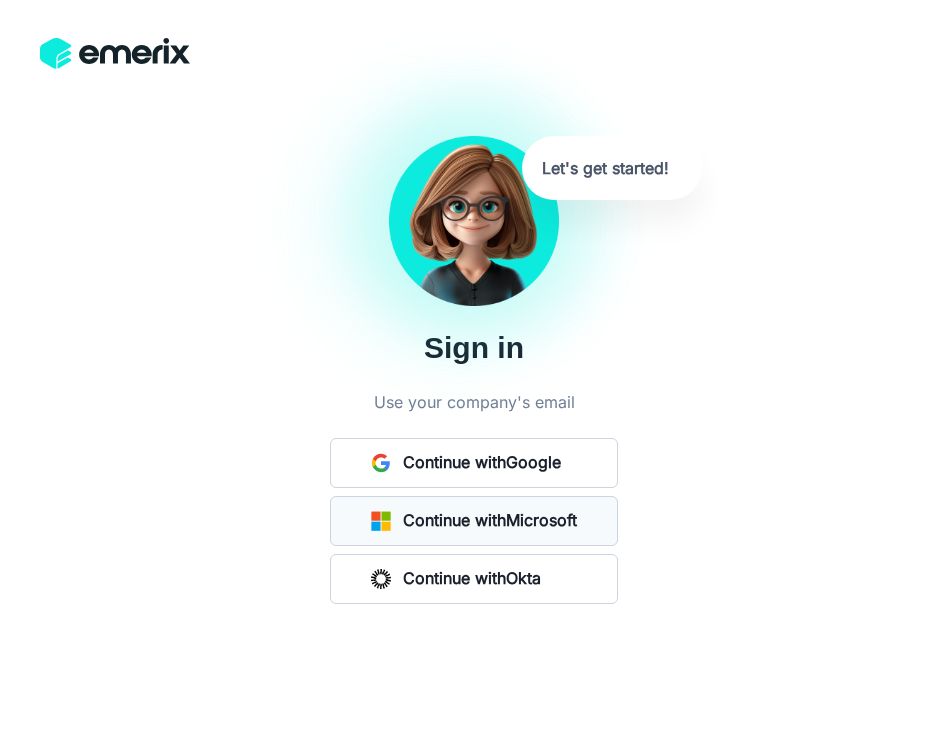 click on "Continue with  Microsoft" at bounding box center [474, 521] 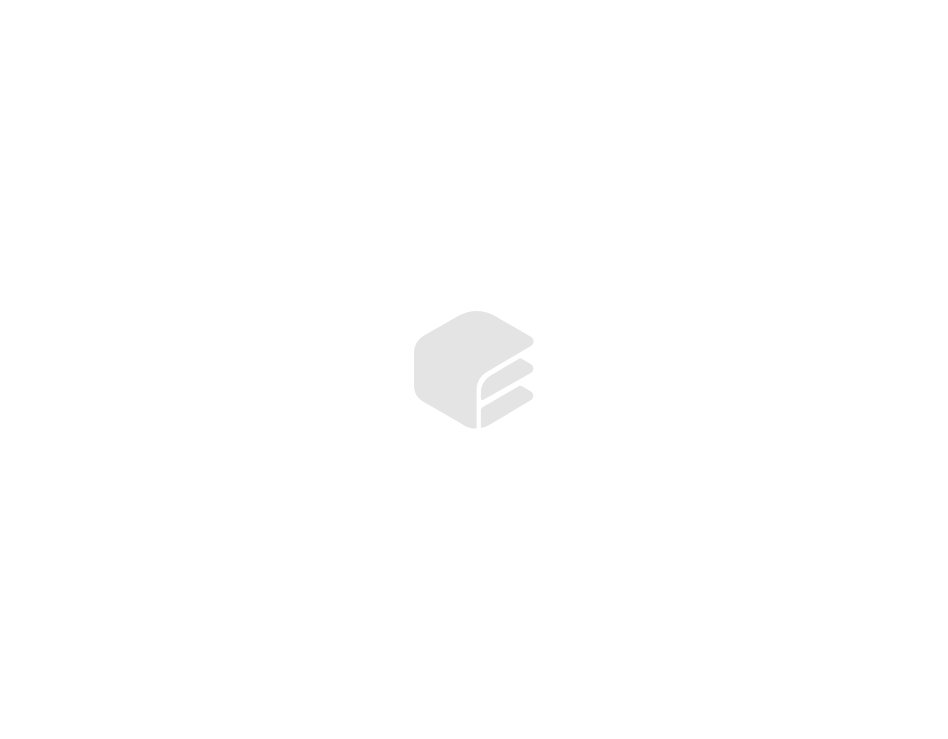 scroll, scrollTop: 0, scrollLeft: 0, axis: both 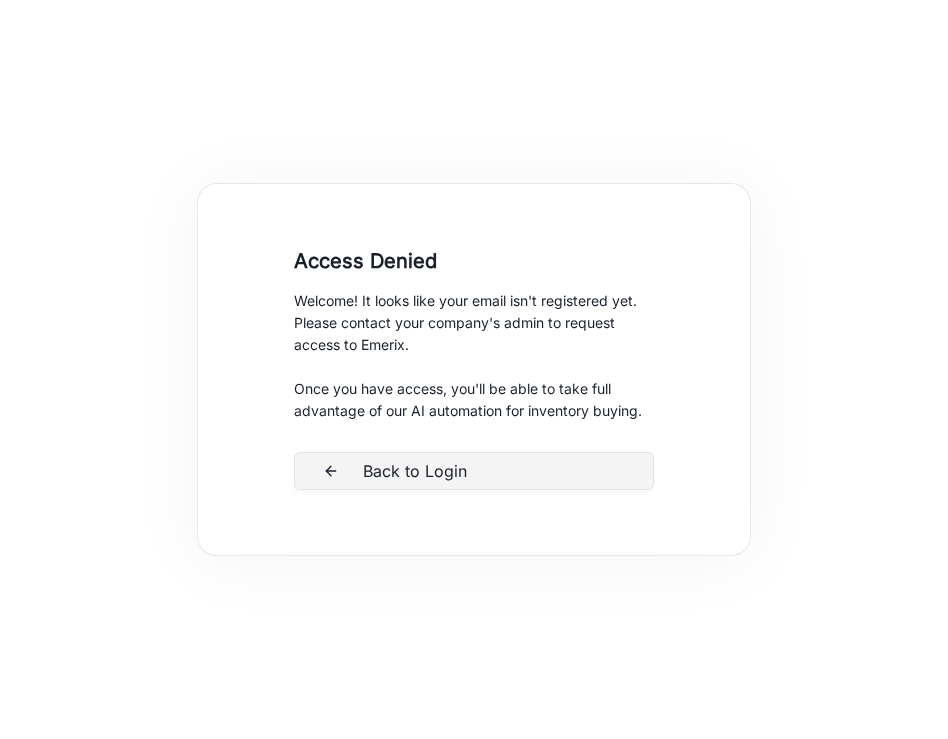 click on "Back to Login" at bounding box center (474, 471) 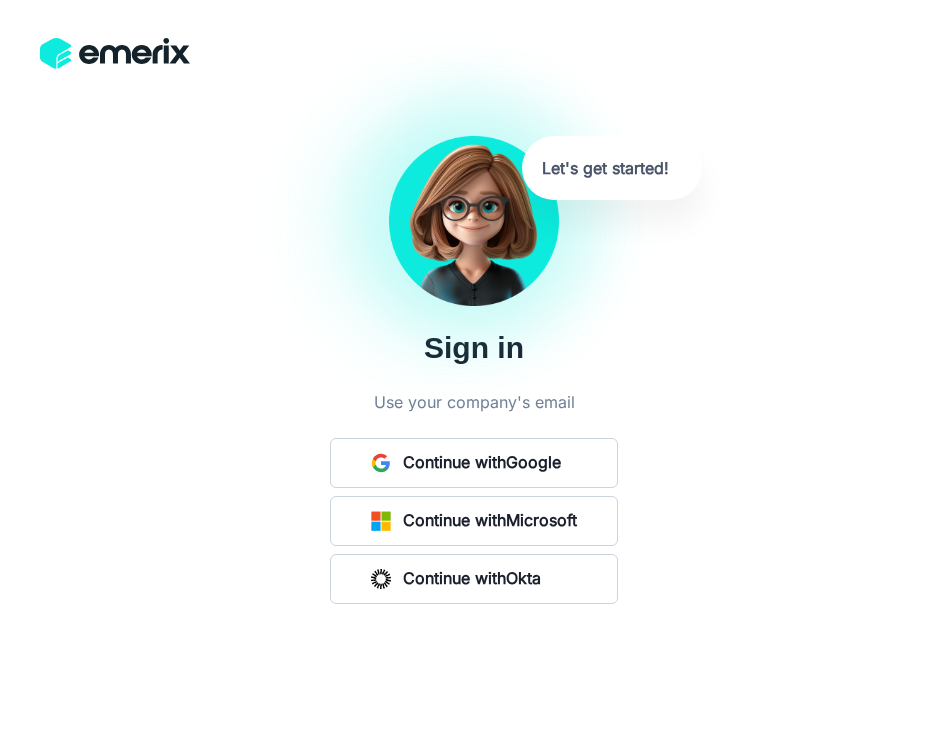 scroll, scrollTop: 0, scrollLeft: 0, axis: both 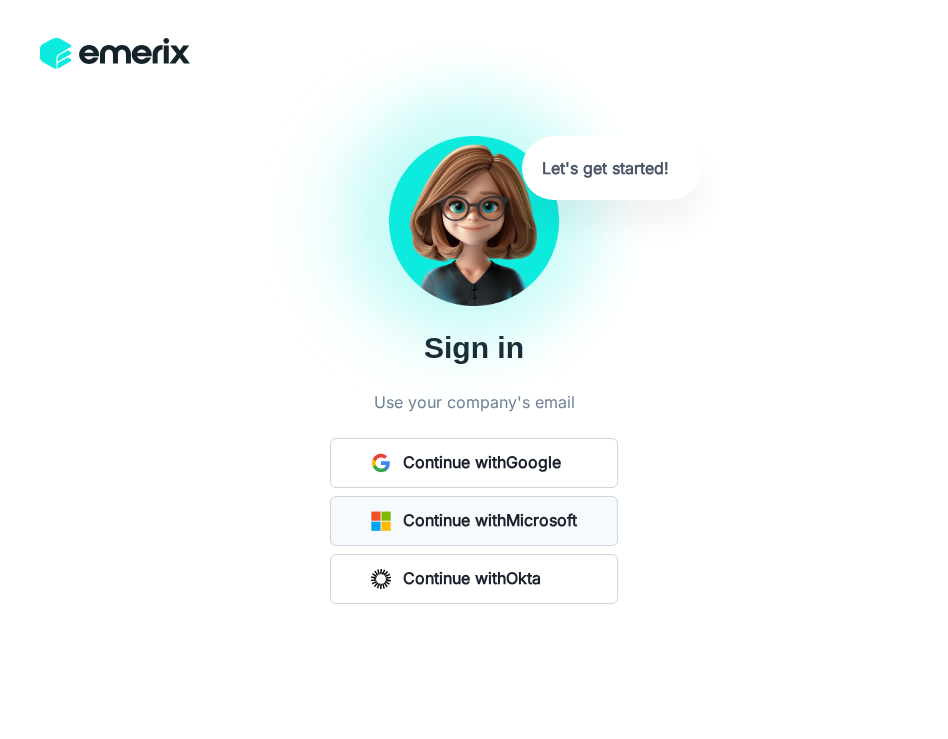 click on "Continue with  Microsoft" at bounding box center (490, 520) 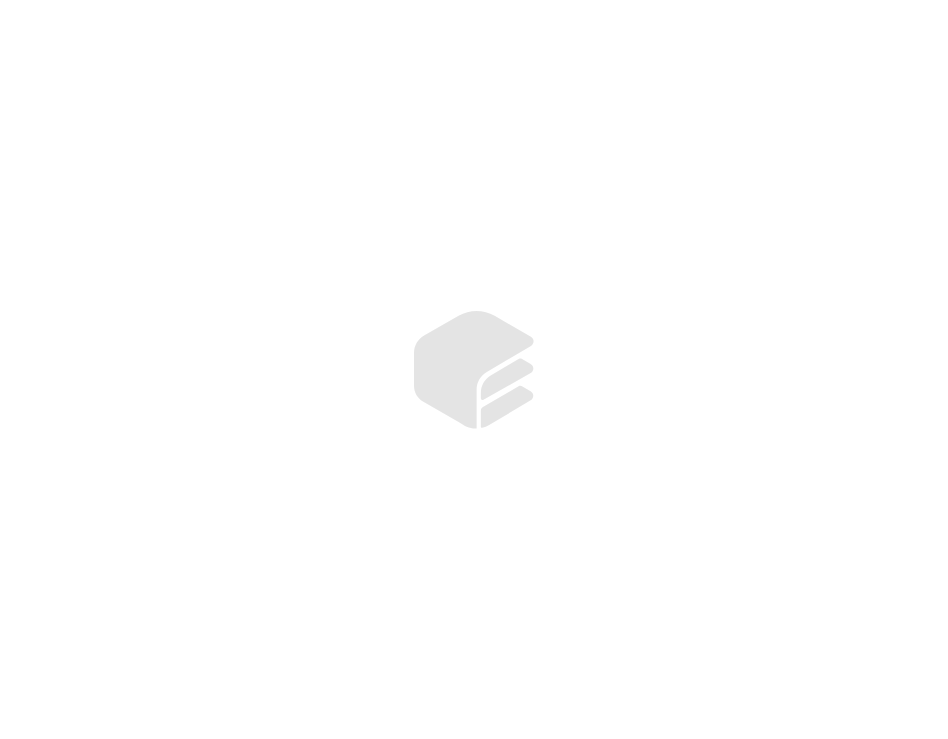 scroll, scrollTop: 0, scrollLeft: 0, axis: both 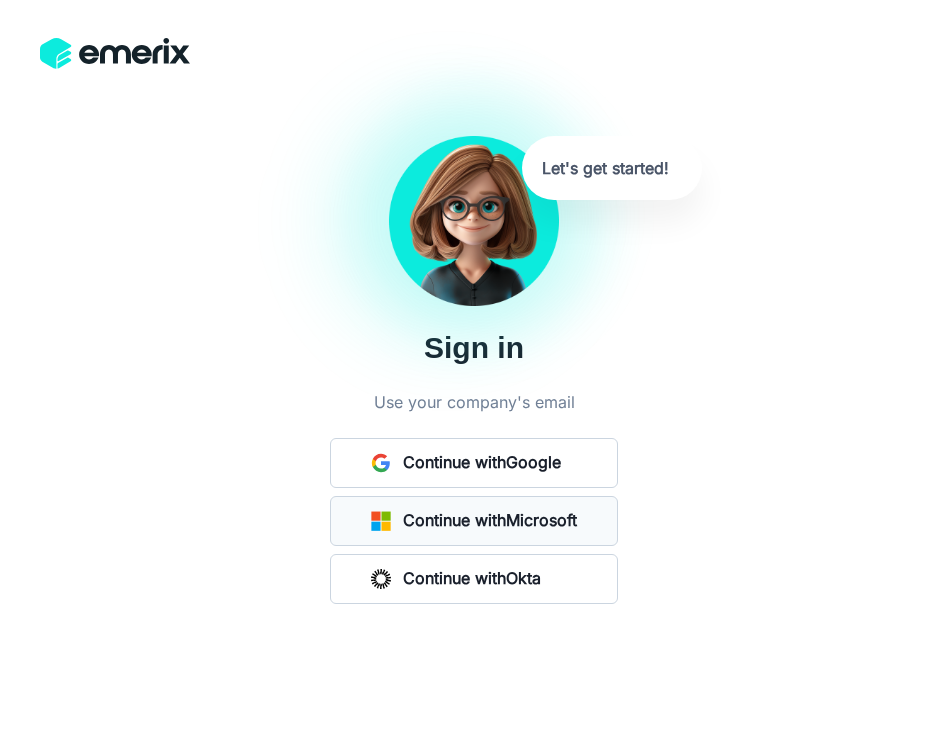 click on "Continue with  Microsoft" at bounding box center (490, 520) 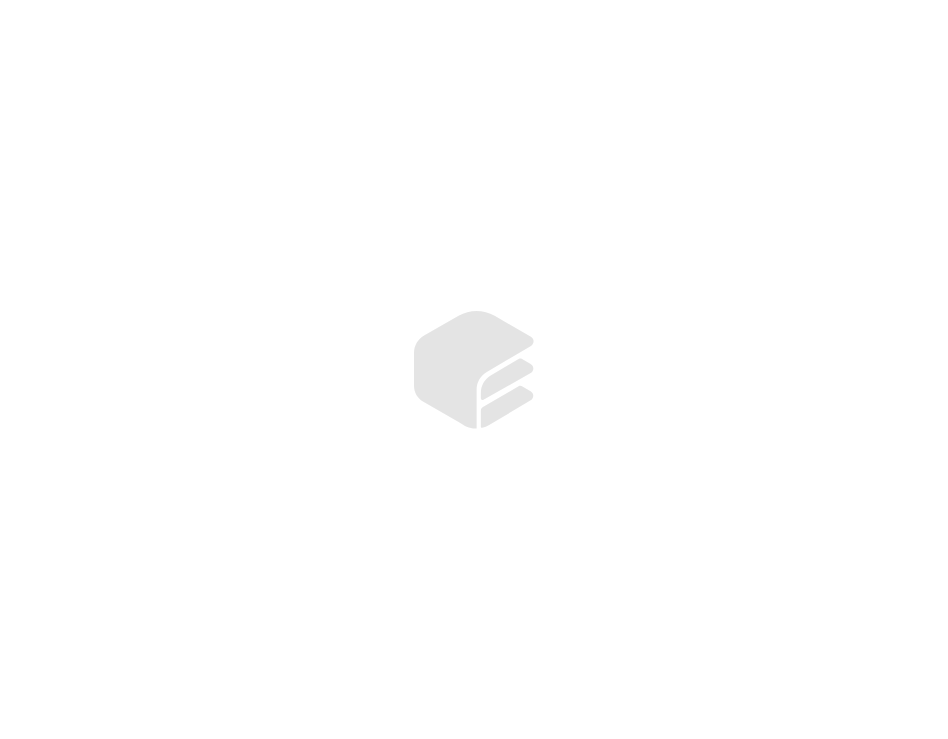 scroll, scrollTop: 0, scrollLeft: 0, axis: both 